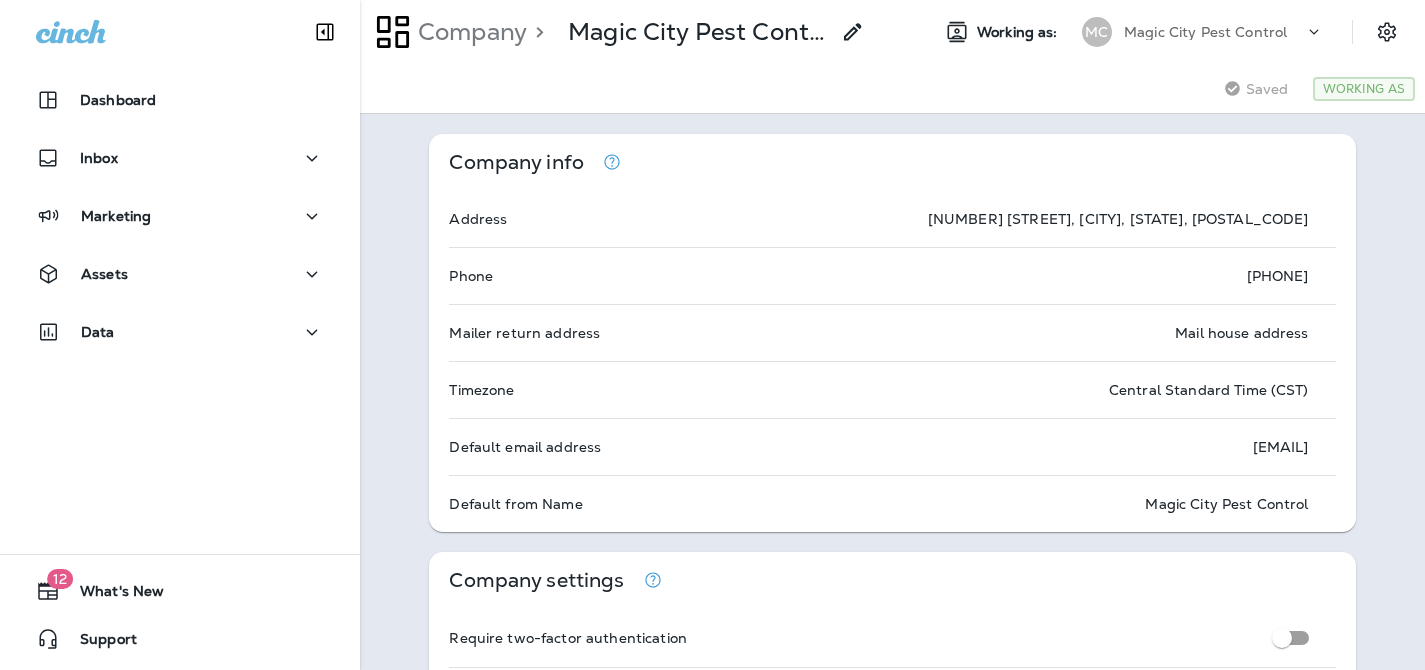 scroll, scrollTop: 0, scrollLeft: 0, axis: both 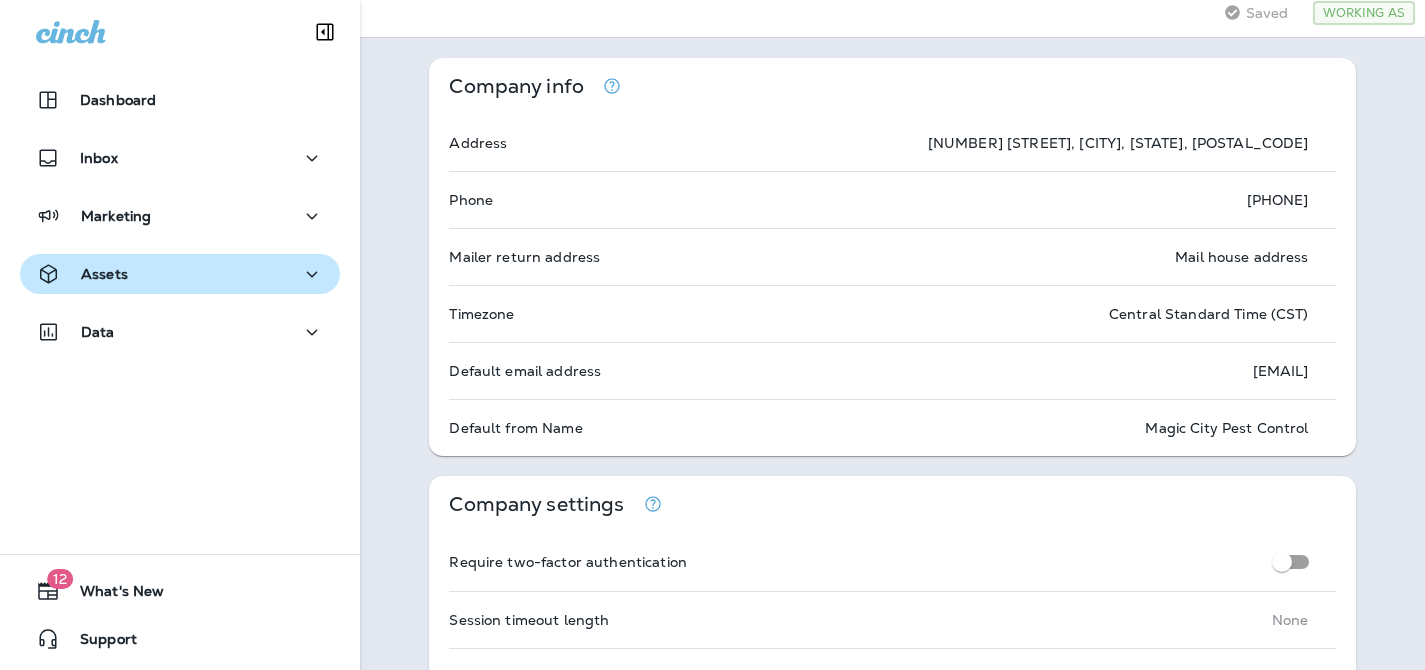 click on "Assets" at bounding box center (180, 100) 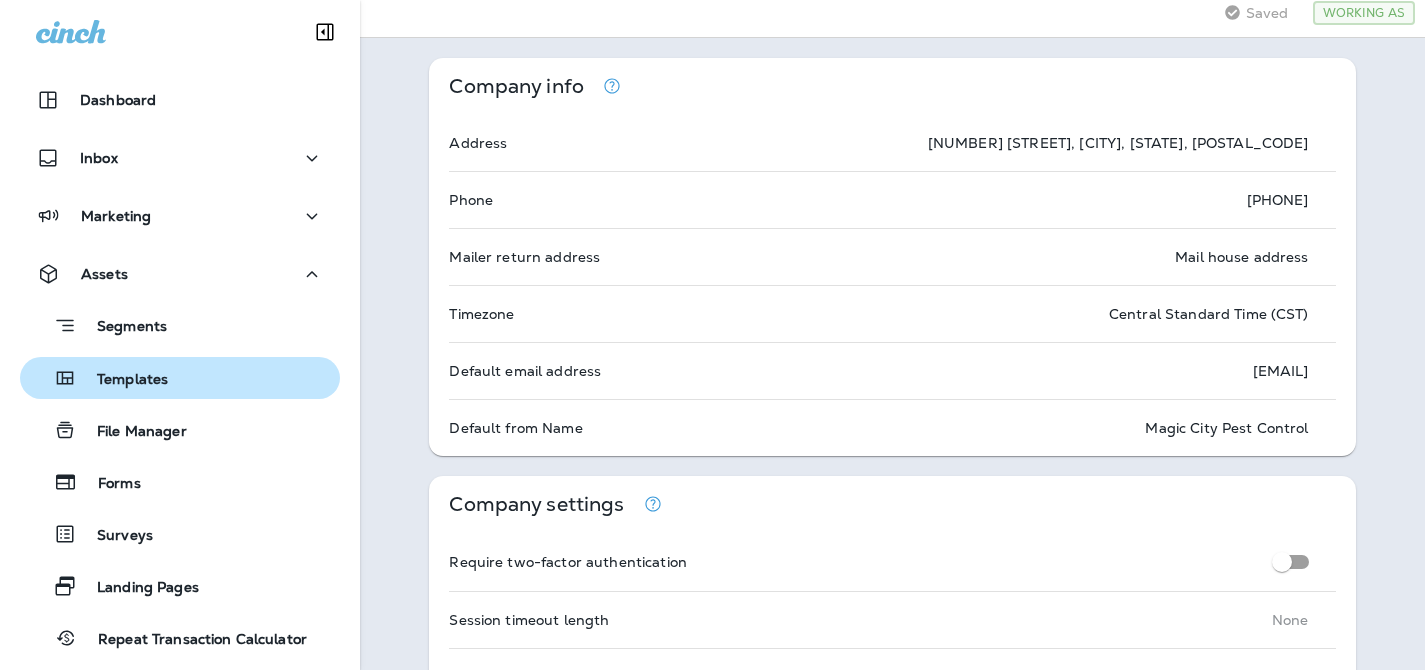 click on "Templates" at bounding box center [122, 328] 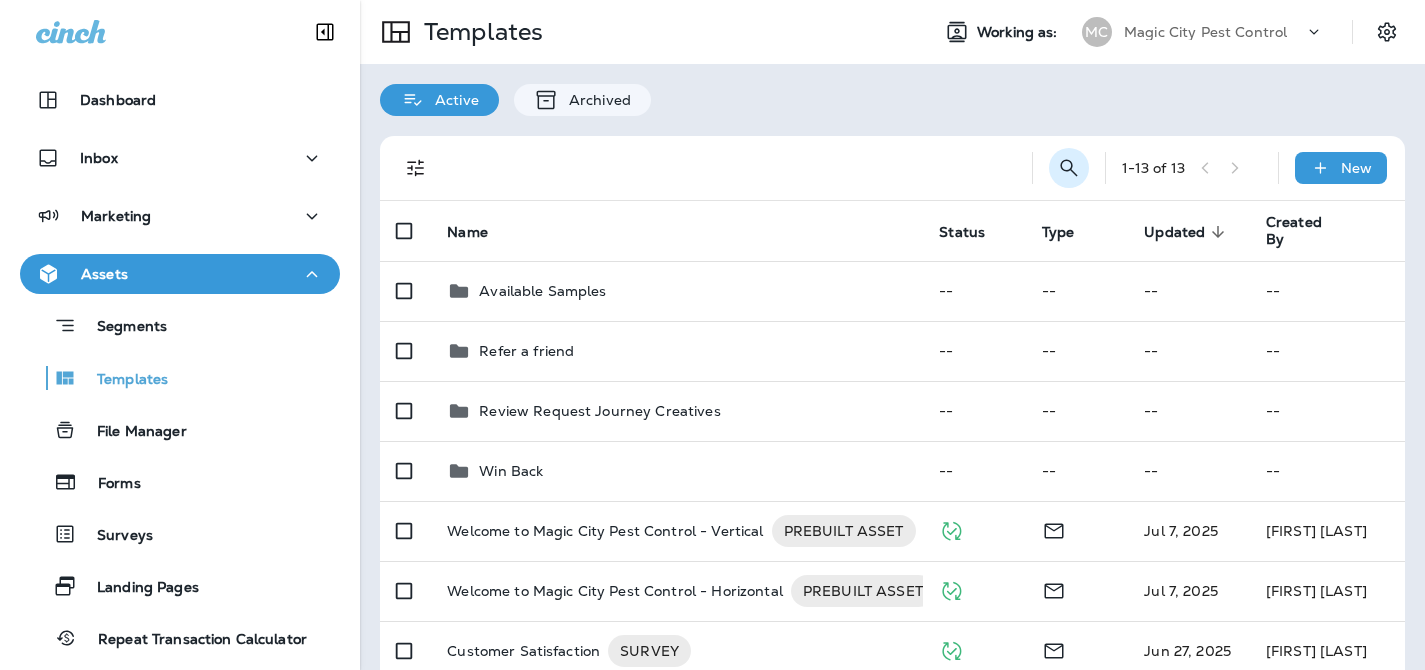 click at bounding box center [1068, 167] 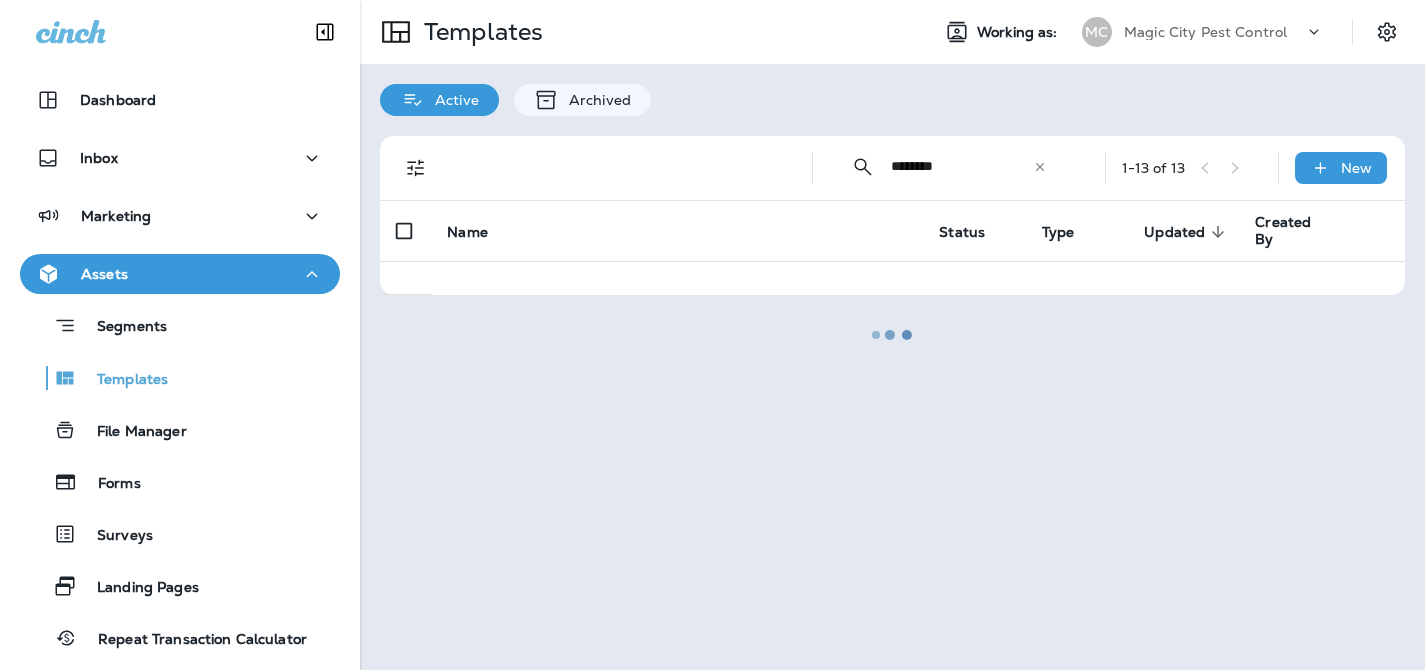 type on "********" 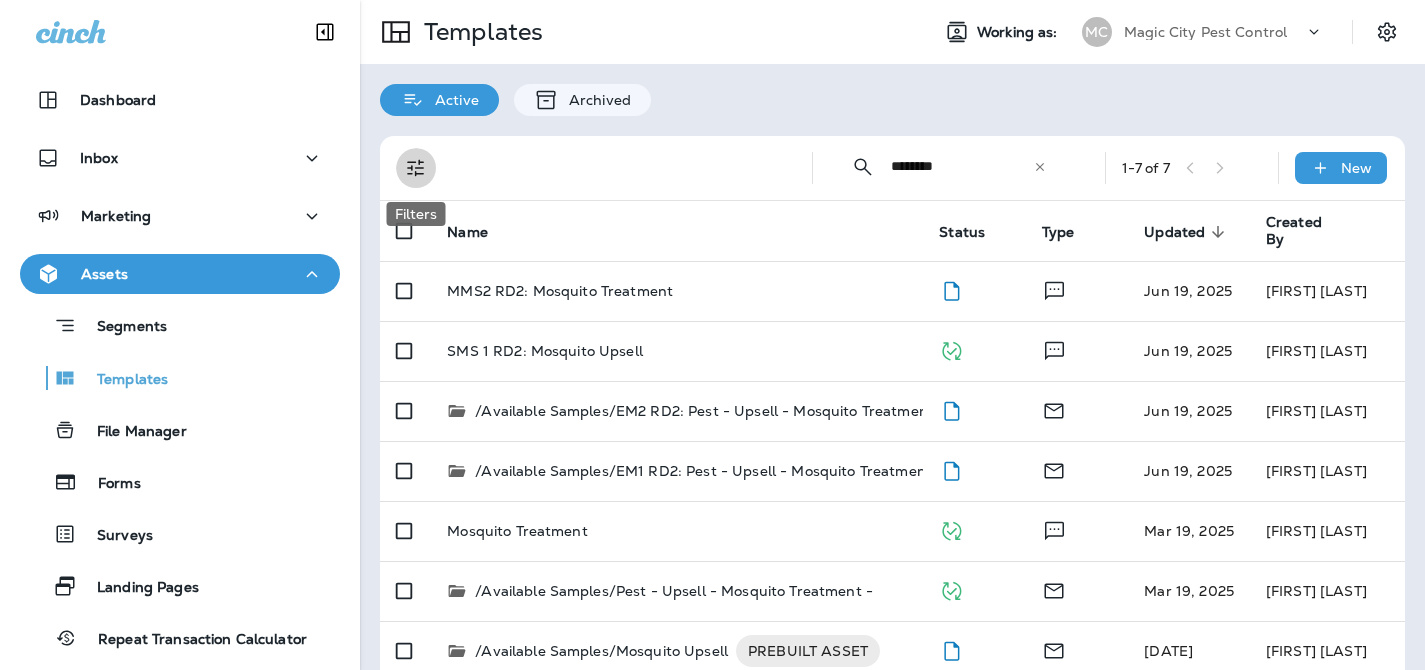 click at bounding box center [415, 168] 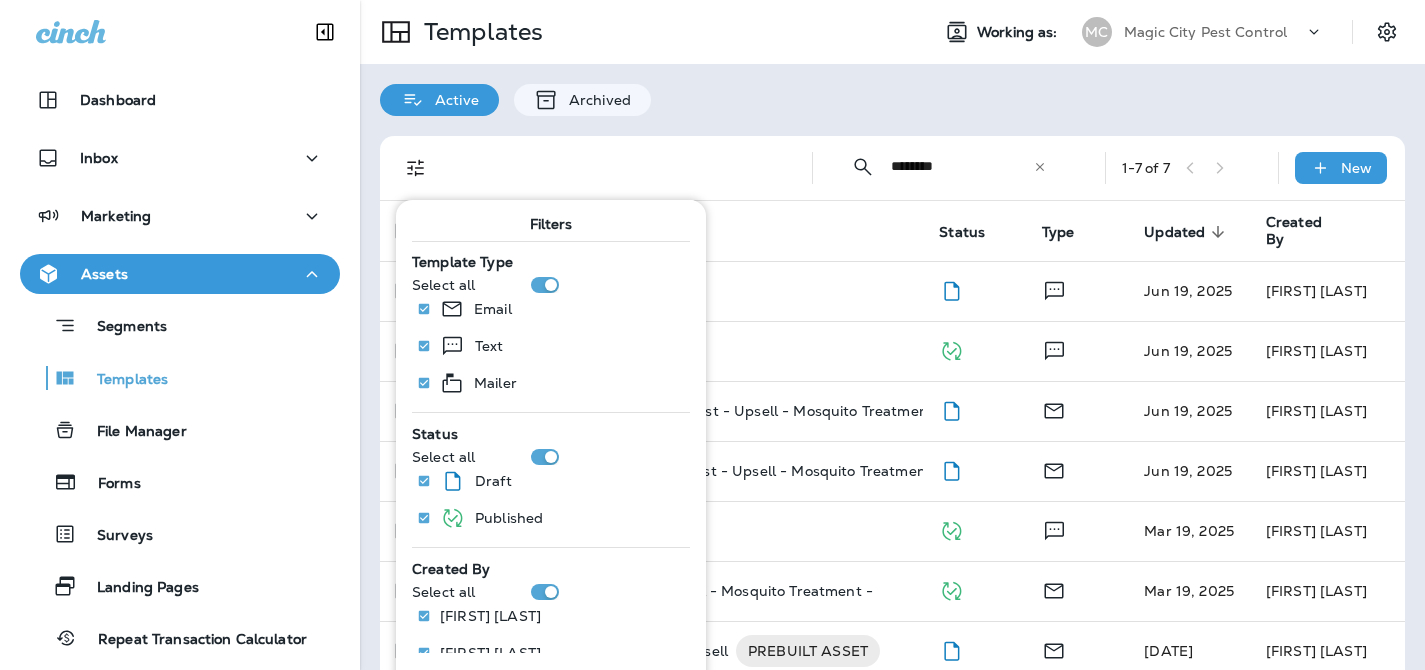 click on "Filters   Template Type  Select all        Email       Text       Mailer Status  Select all        Draft       Published Created By  Select all        Matt Seal       Frank Carreno       Priscilla Valverde       Mike Dame       Brooklyn Sales       Jason Munk       Maddie Madonecsky Created Date Show all Date Date Range Clear all" at bounding box center (551, 647) 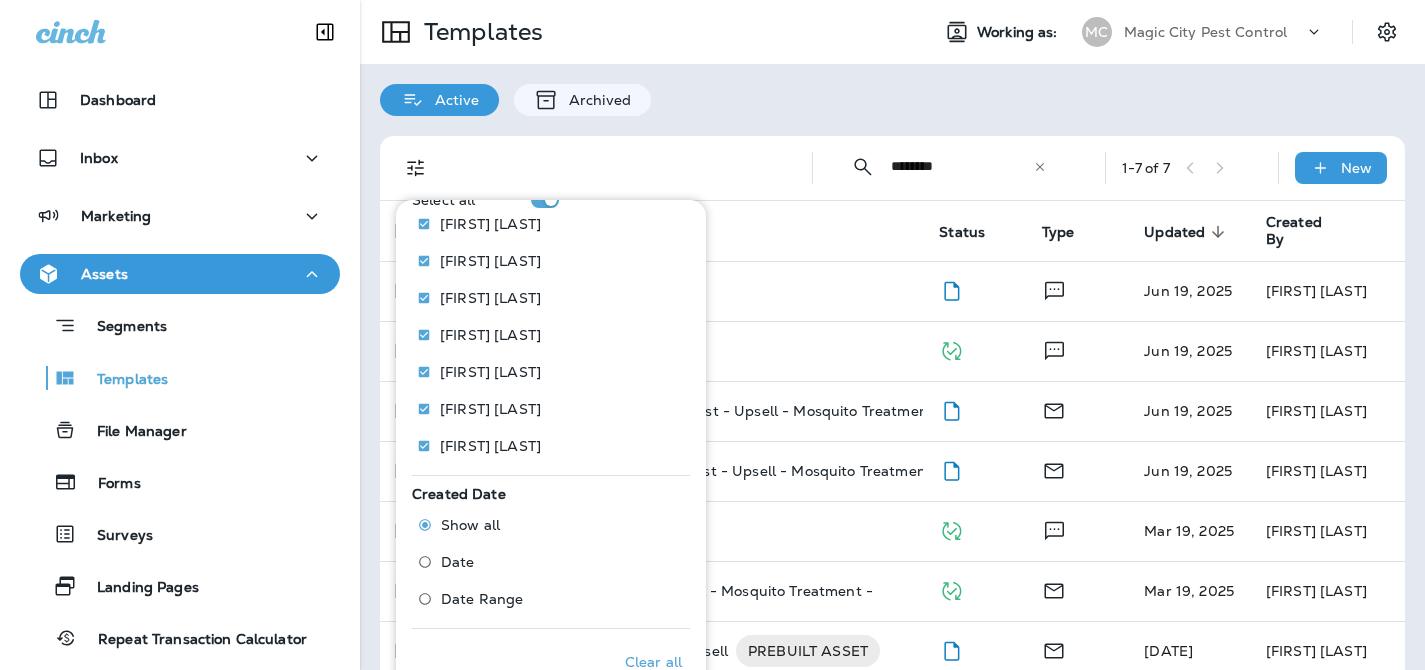 scroll, scrollTop: 0, scrollLeft: 0, axis: both 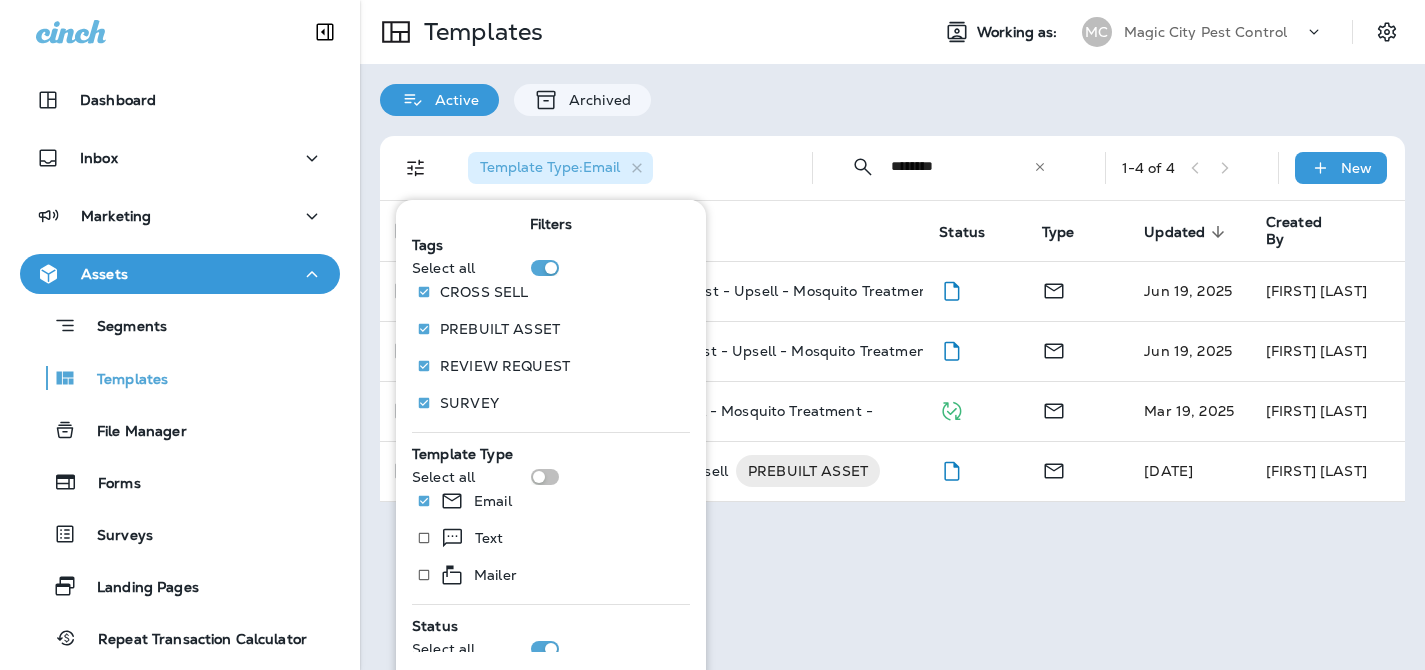 click on "Templates Working as: MC Magic City Pest Control Active Archived   Template Type :  Email ​ ******** ​ ​ 1  -  4   of 4 New Name Status Type Updated sorted descending Created By     /Available Samples/EM2 RD2: Pest - Upsell - Mosquito Treatment Jun 19, 2025 Mike Dame     /Available Samples/EM1 RD2: Pest - Upsell - Mosquito Treatment Jun 19, 2025 Mike Dame     /Available Samples/Pest - Upsell - Mosquito Treatment - Mar 19, 2025 Mike Dame     /Available Samples/Mosquito Upsell PREBUILT ASSET Feb 6, 2025 Frank Carreno" at bounding box center [892, 335] 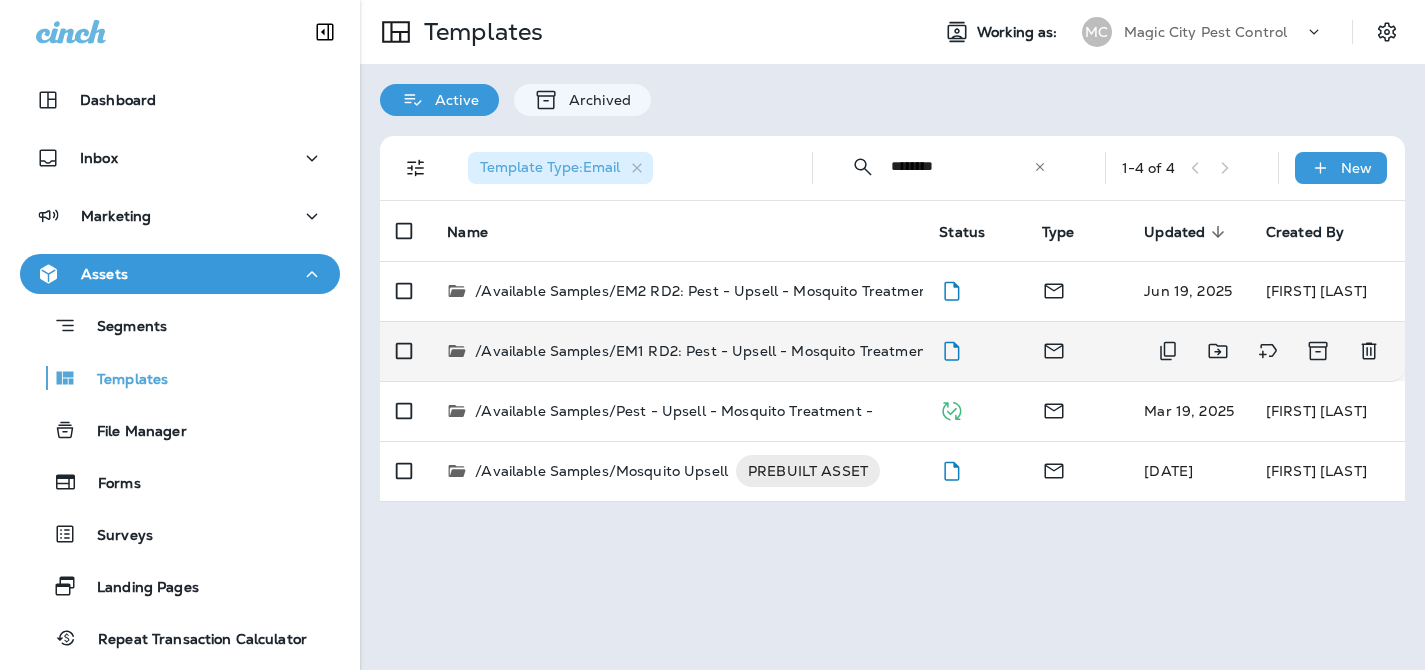 click on "/Available Samples/EM1 RD2: Pest - Upsell - Mosquito Treatment" at bounding box center [704, 291] 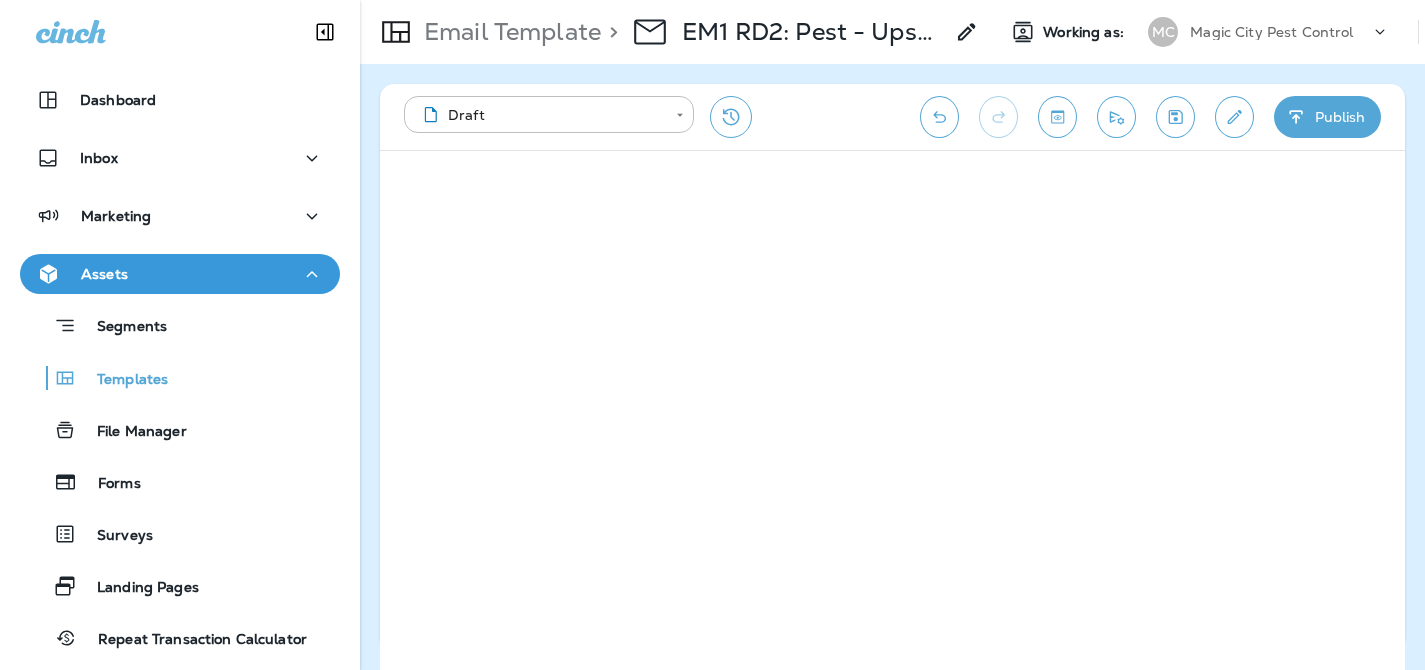 click at bounding box center (1175, 117) 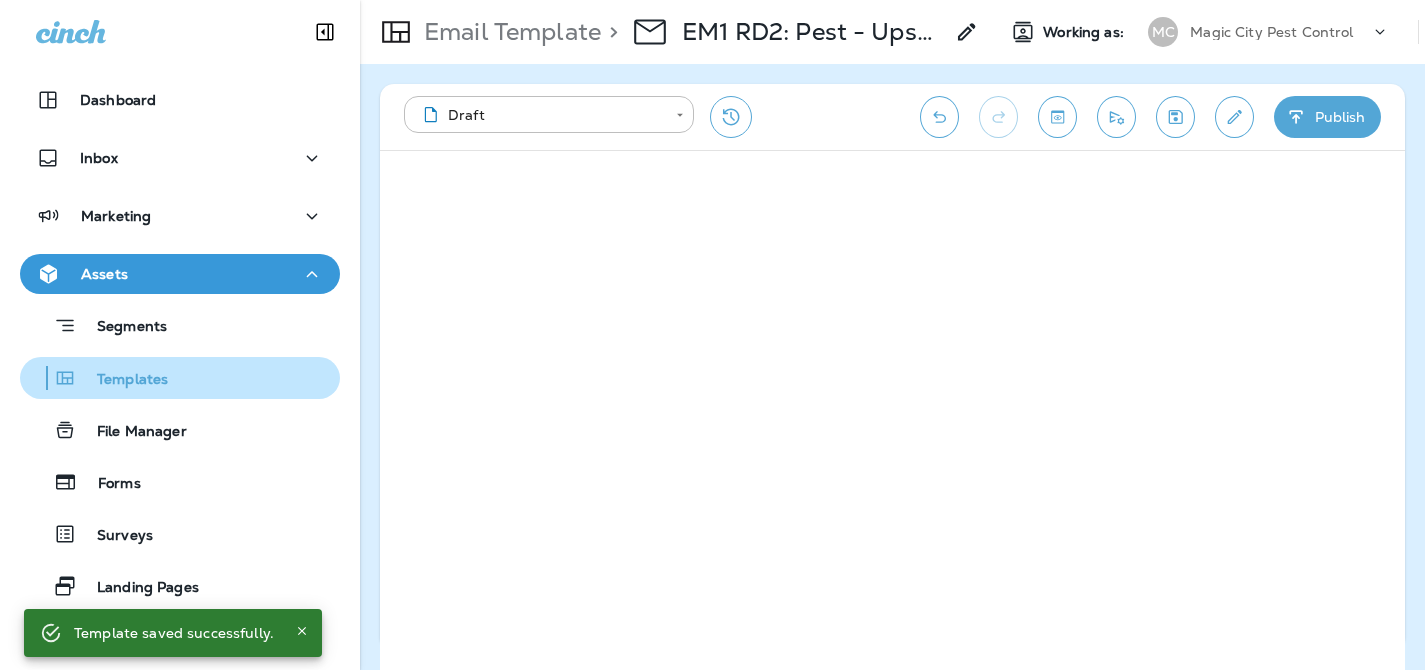 click on "Templates" at bounding box center (122, 380) 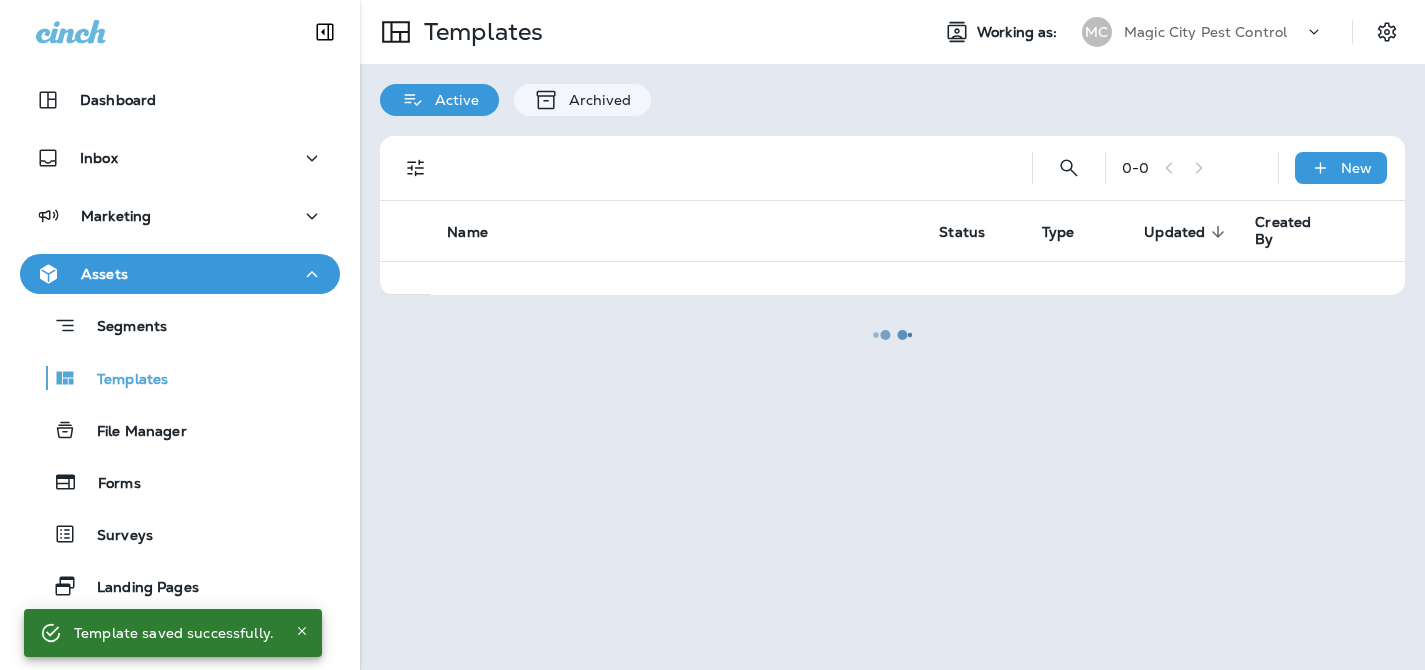 click at bounding box center (892, 335) 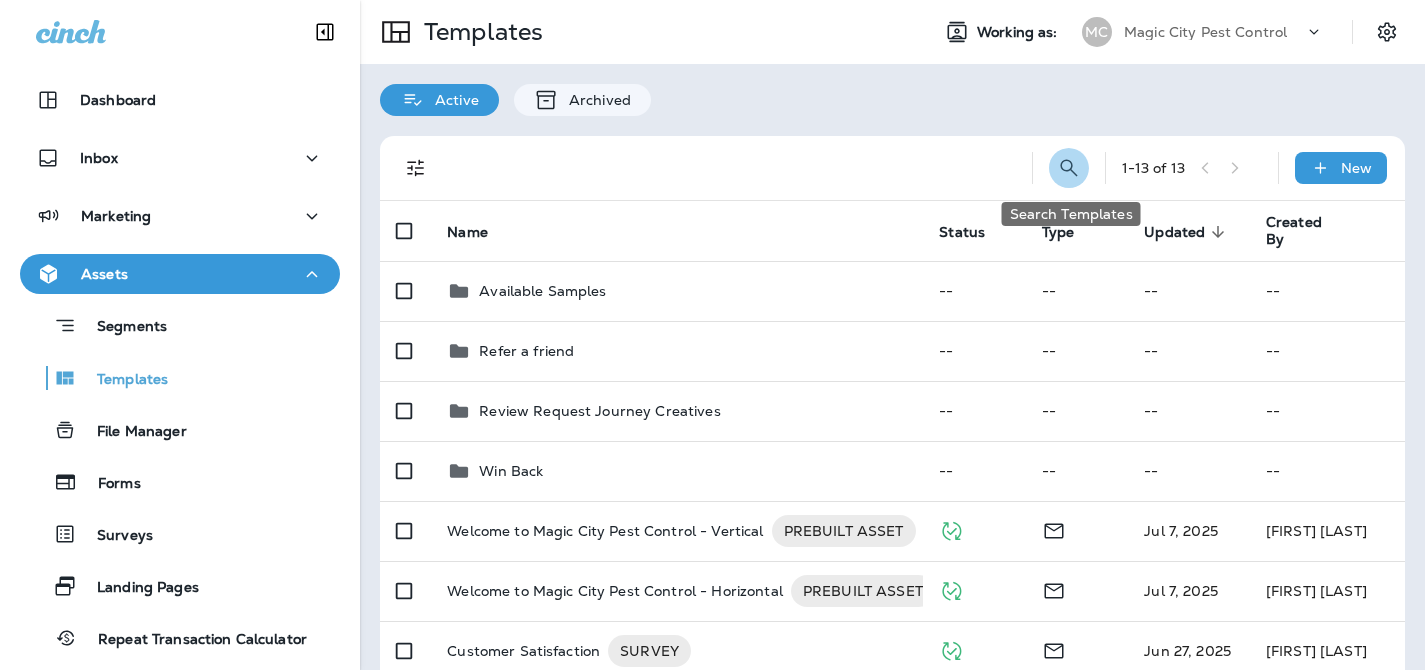 click at bounding box center (1069, 168) 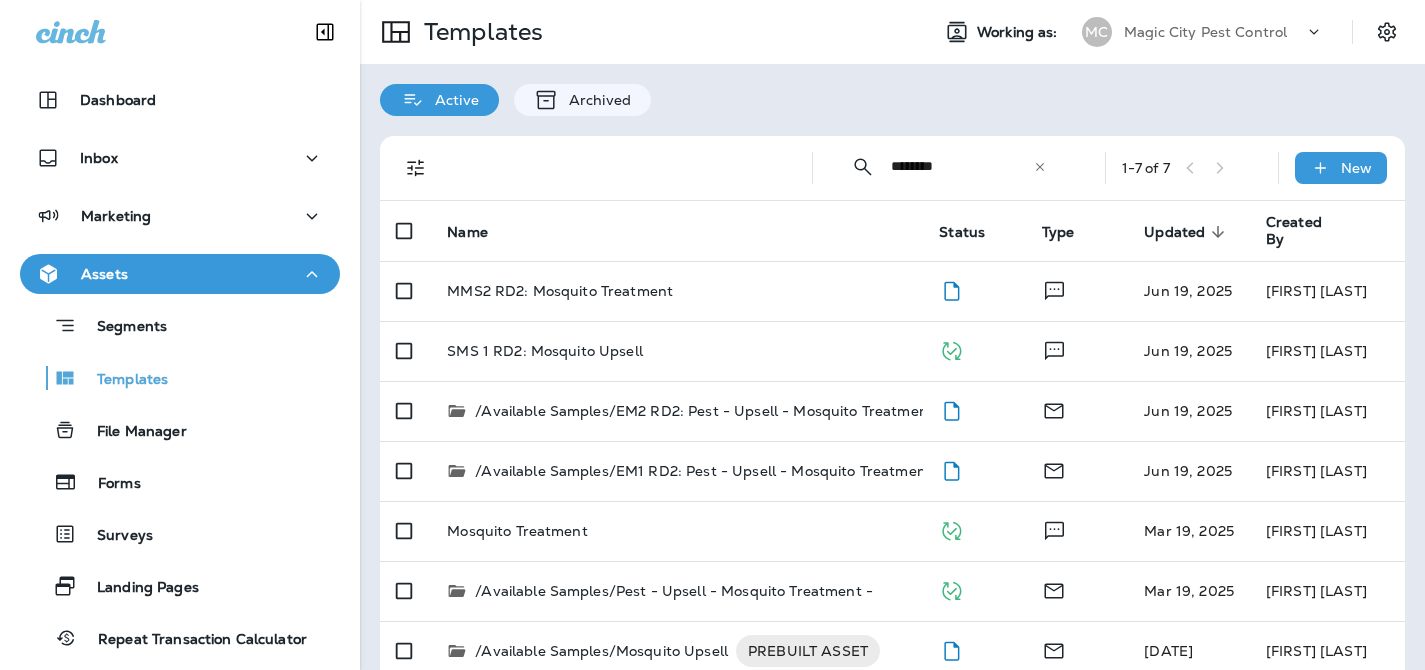 scroll, scrollTop: 31, scrollLeft: 0, axis: vertical 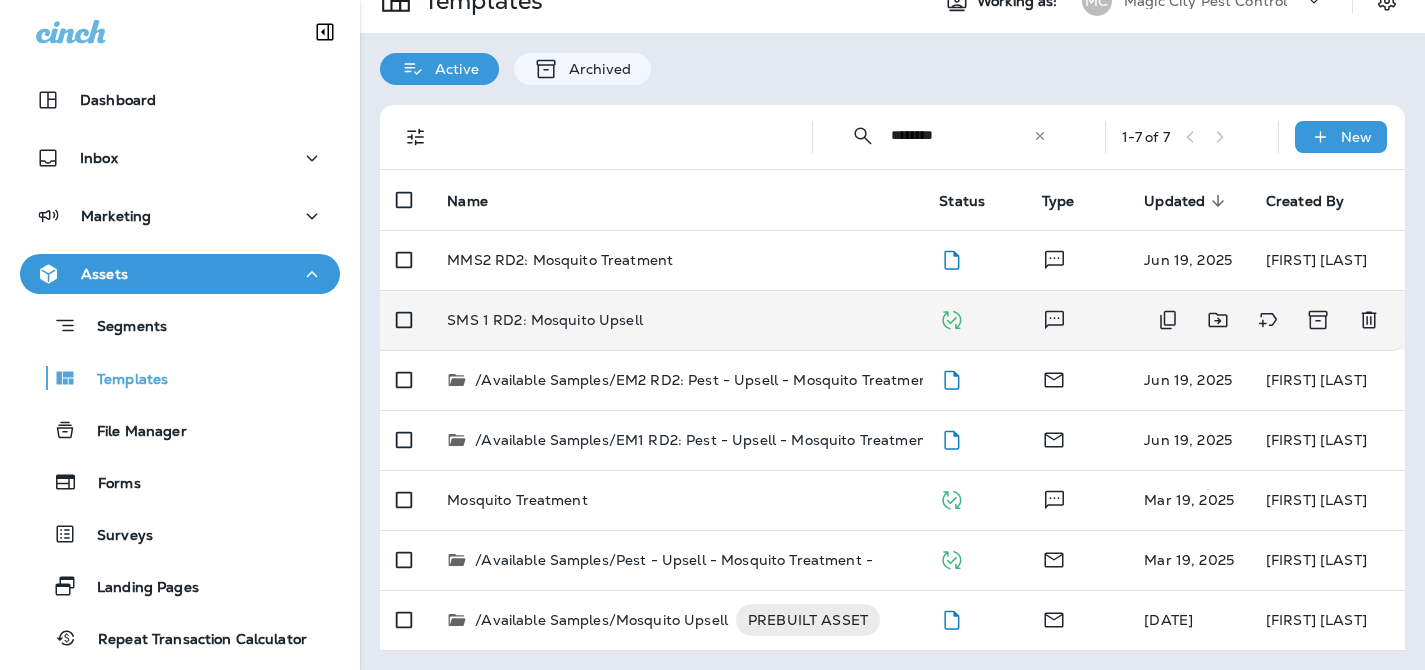 type on "********" 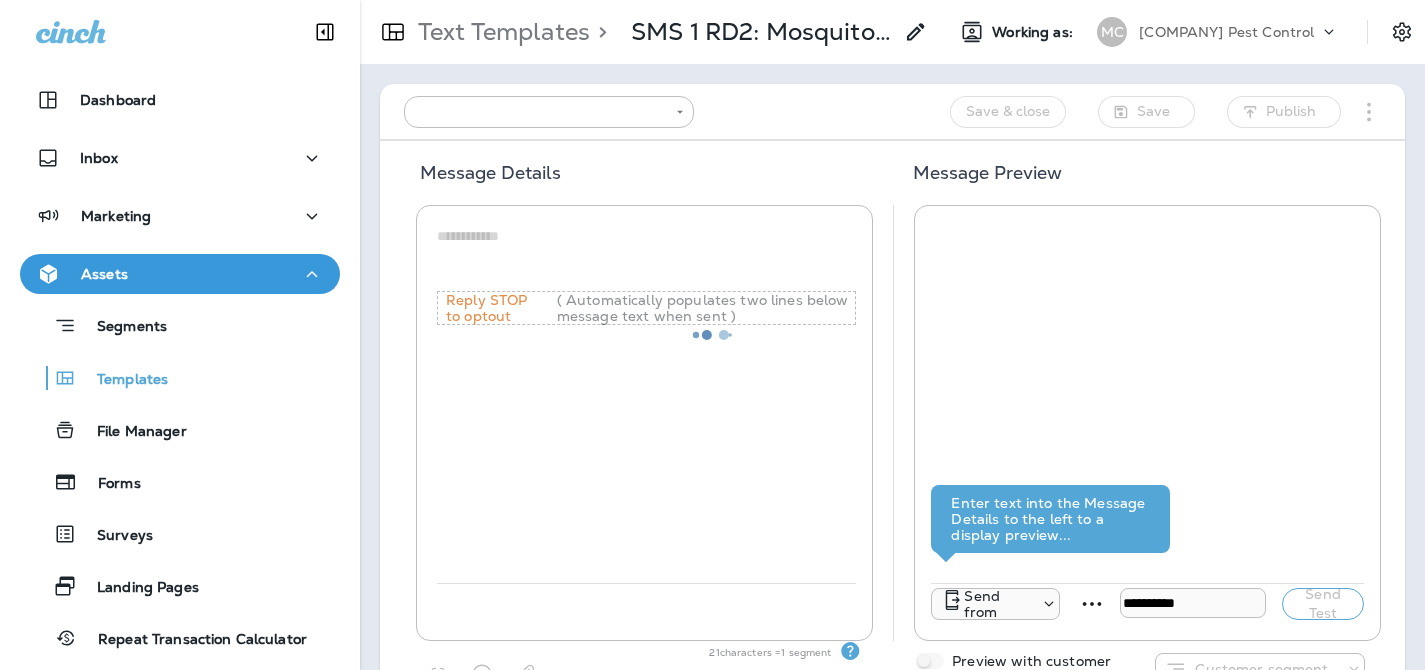 scroll, scrollTop: 0, scrollLeft: 0, axis: both 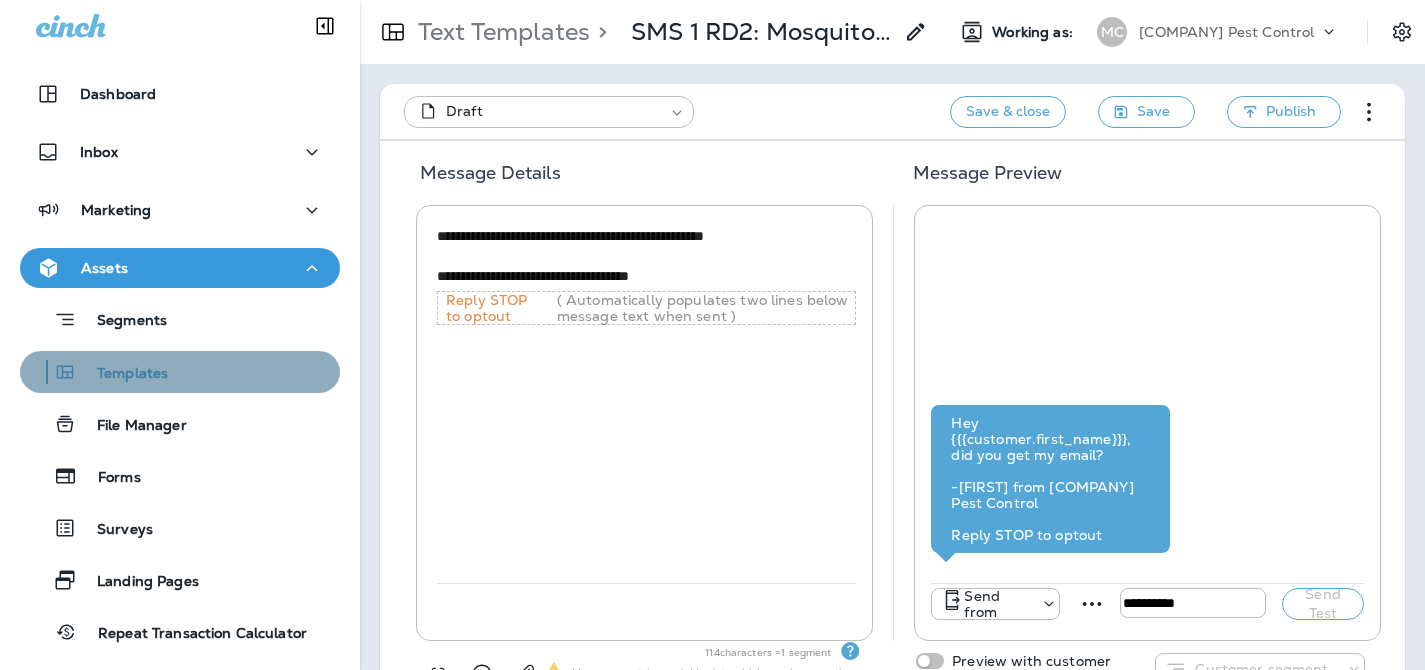 click on "Templates" at bounding box center [122, 374] 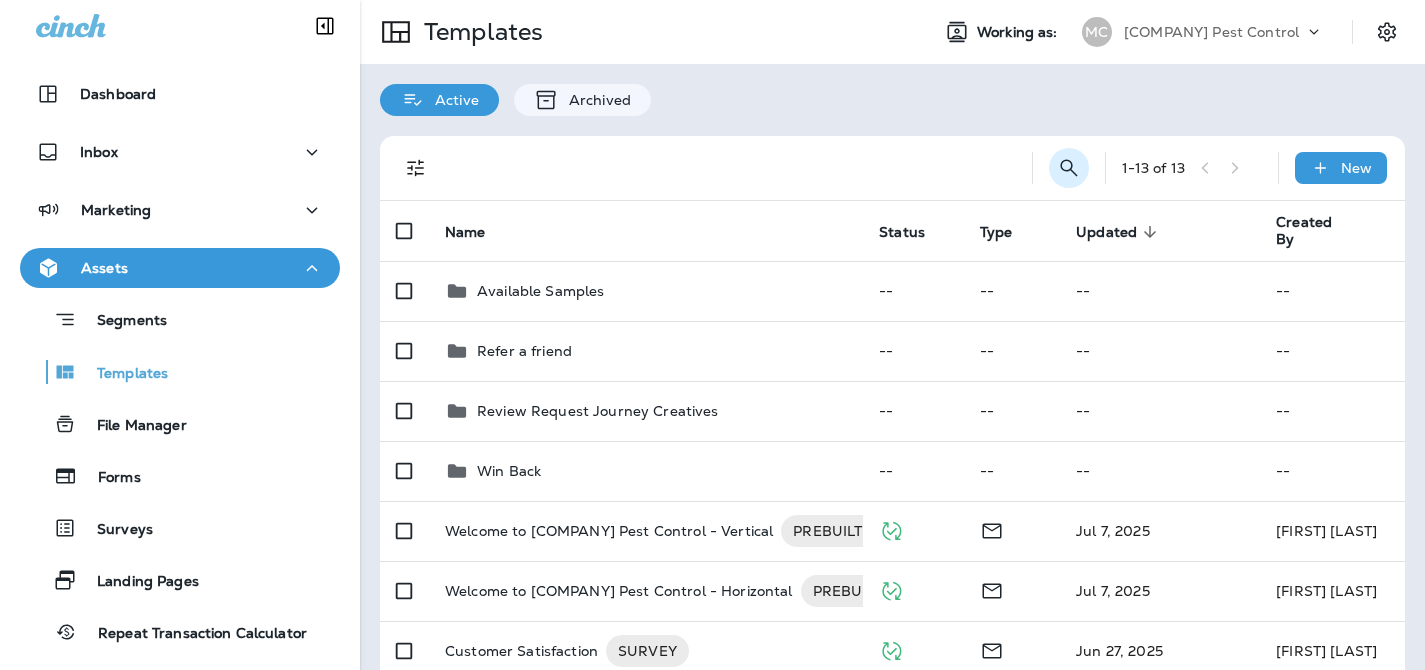 click at bounding box center [1068, 167] 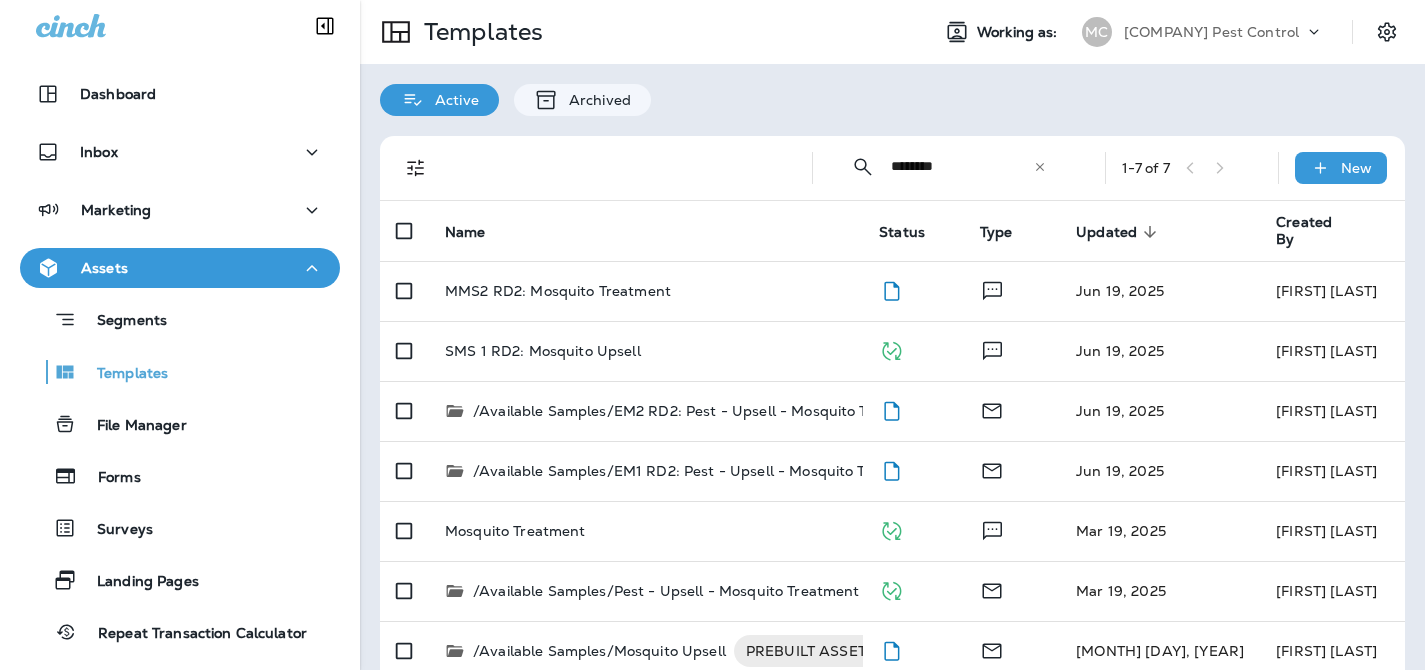 scroll, scrollTop: 31, scrollLeft: 0, axis: vertical 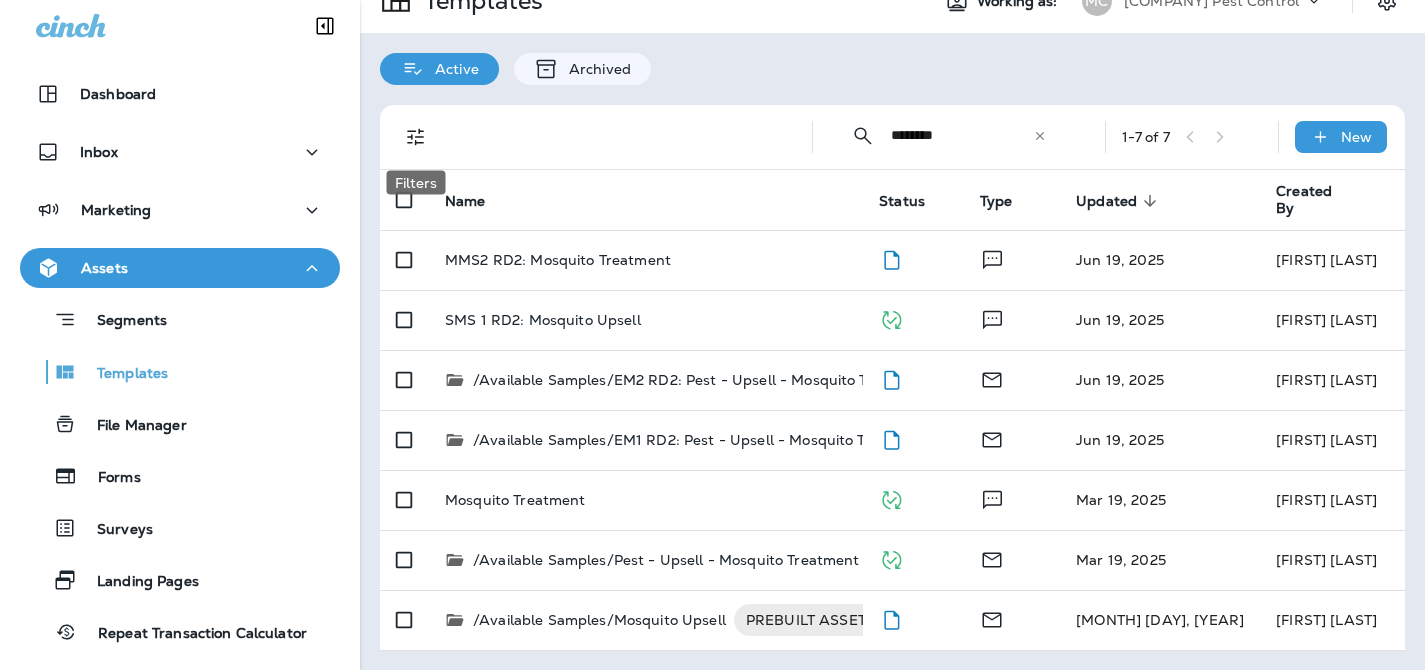 type on "********" 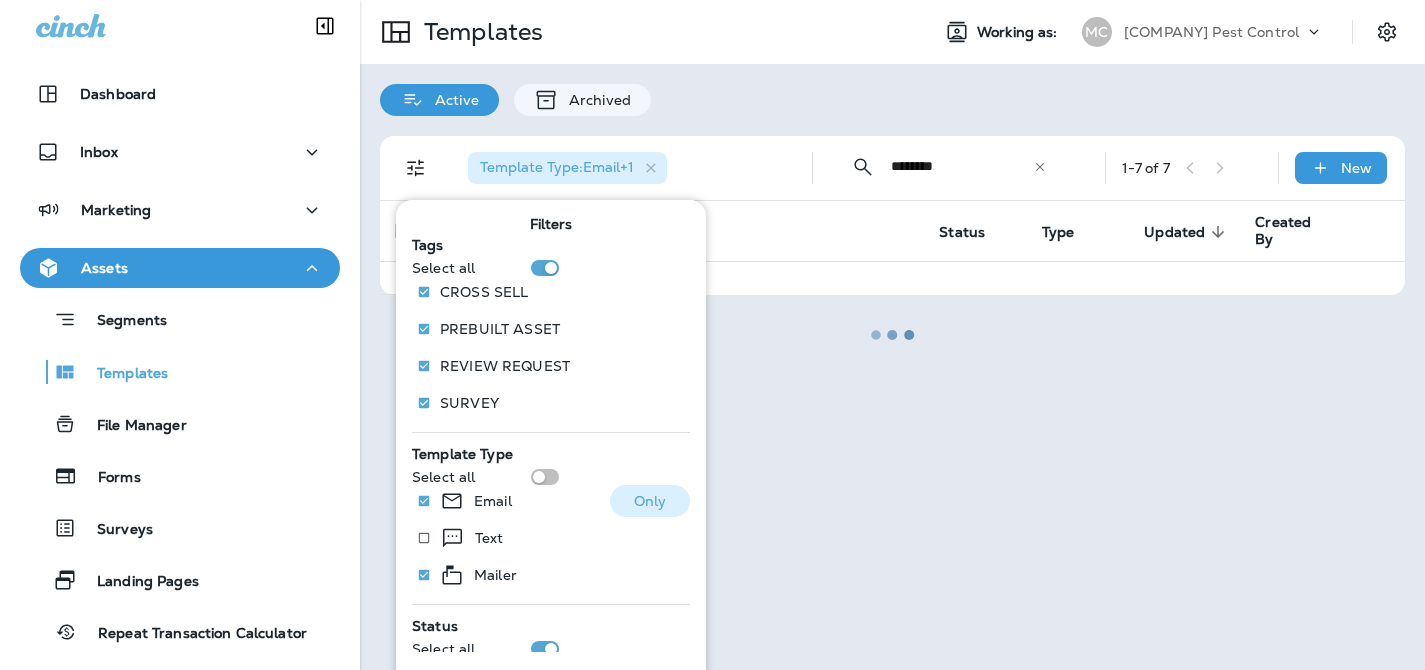 scroll, scrollTop: 0, scrollLeft: 0, axis: both 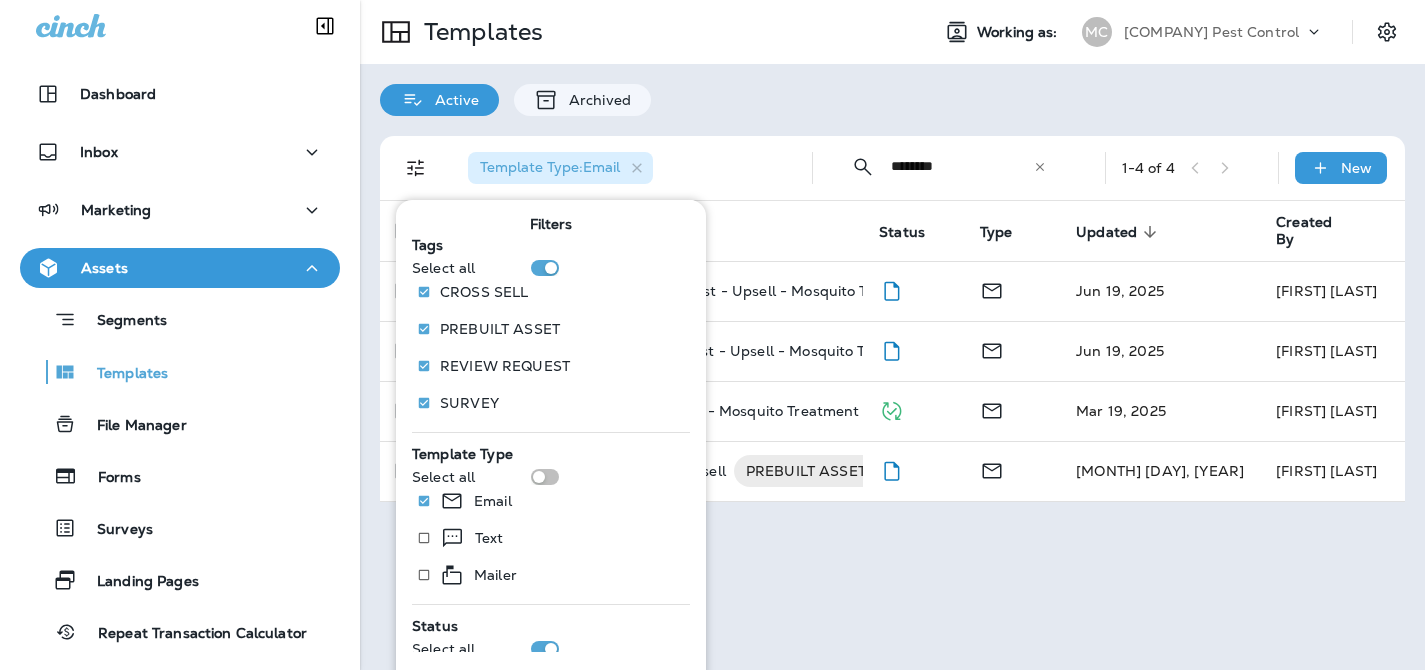 click on "Active Archived" at bounding box center (892, 90) 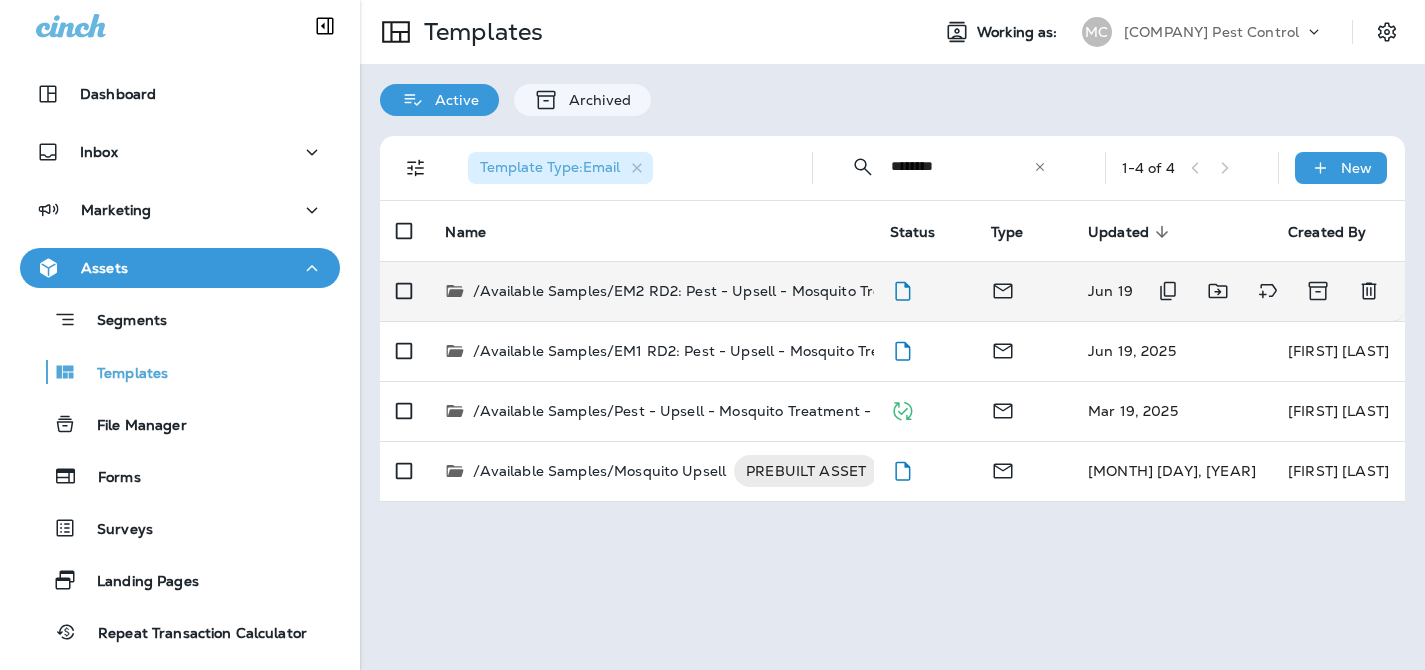 click on "/Available Samples/EM2 RD2: Pest - Upsell - Mosquito Treatment" at bounding box center [702, 291] 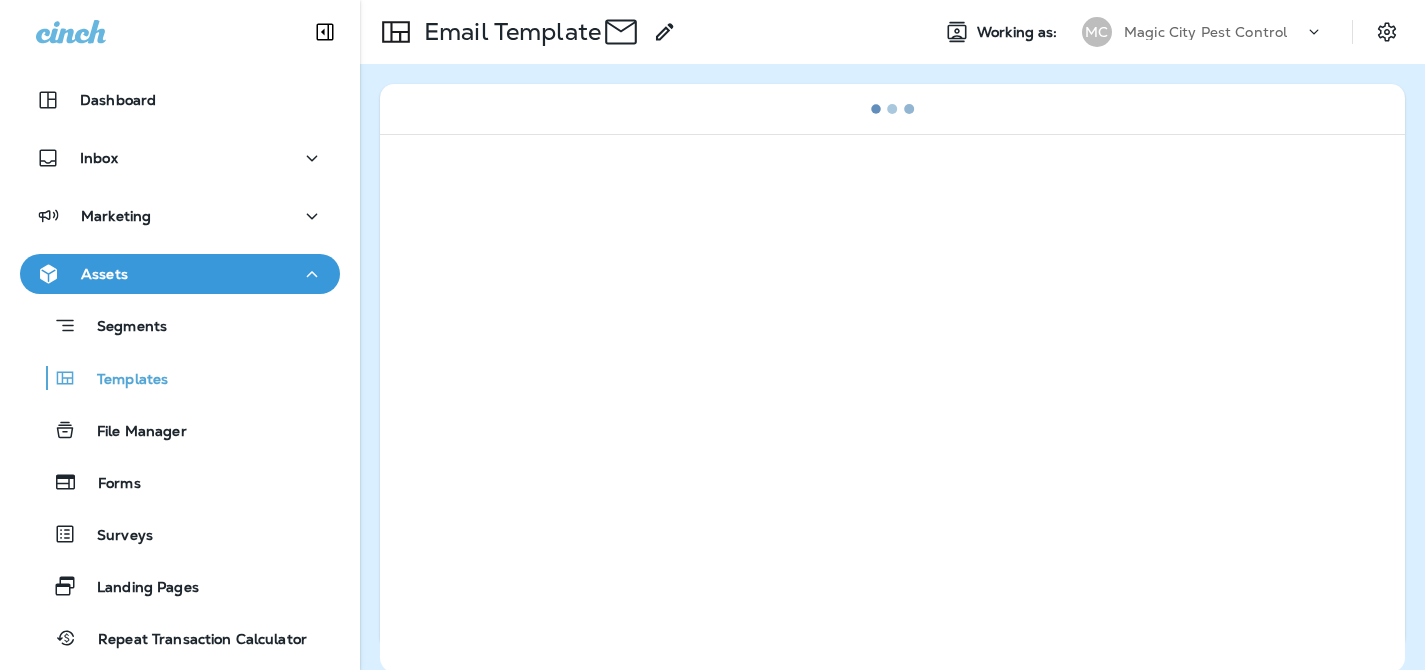 scroll, scrollTop: 0, scrollLeft: 0, axis: both 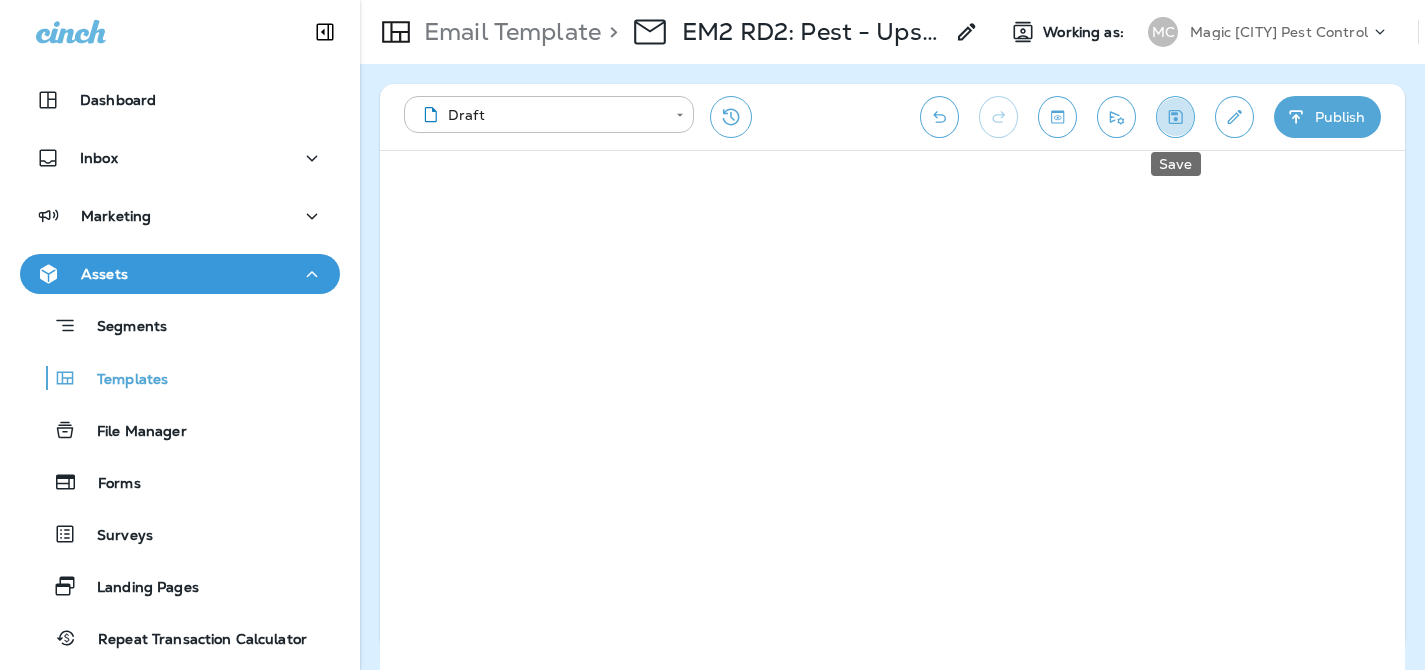 click at bounding box center (1175, 117) 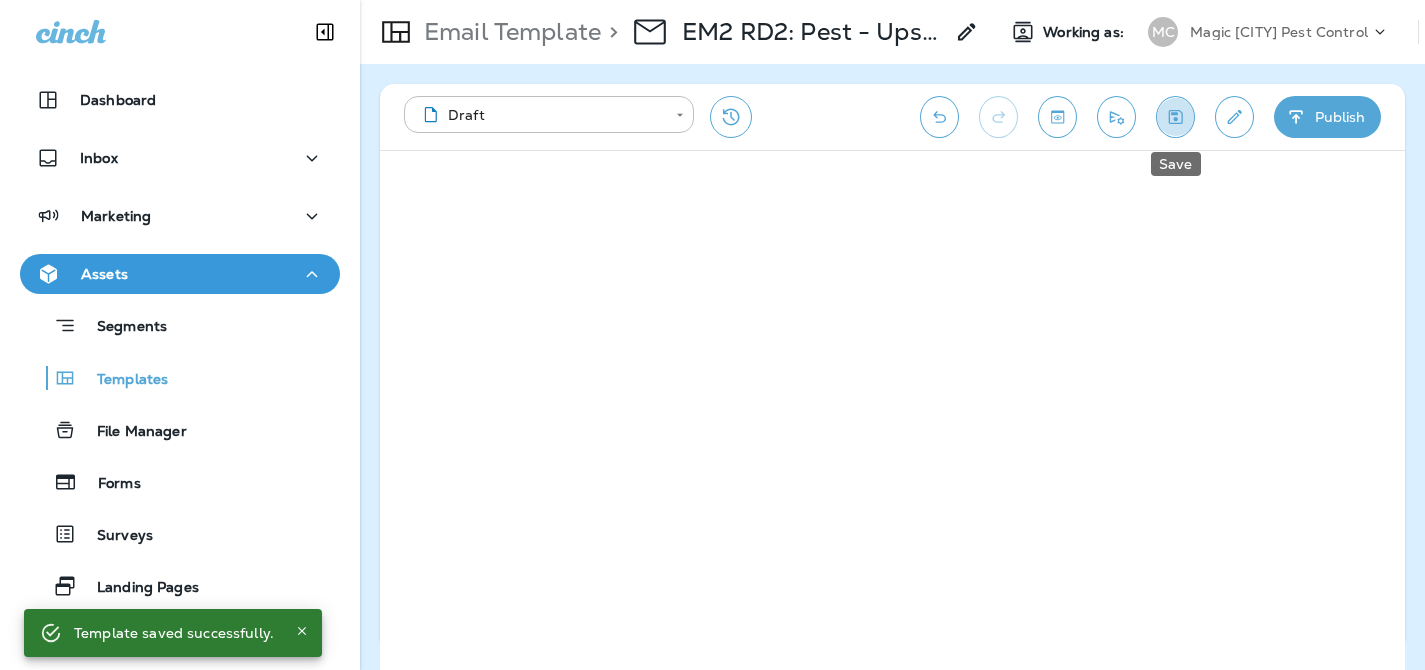 click at bounding box center (1175, 117) 